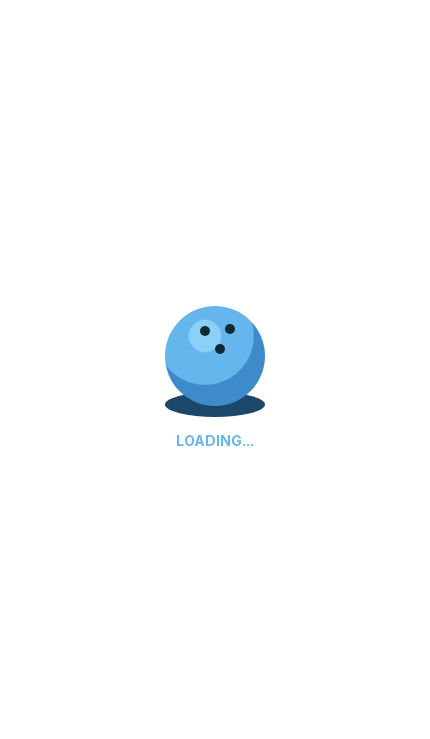 scroll, scrollTop: 0, scrollLeft: 0, axis: both 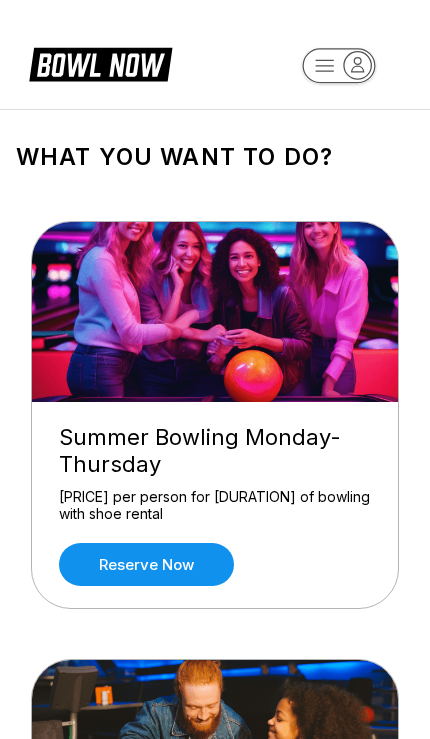 click on "Reserve now" at bounding box center [146, 564] 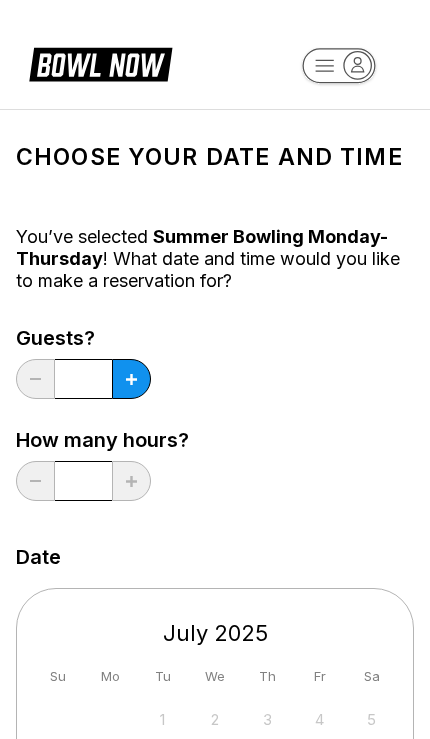 click 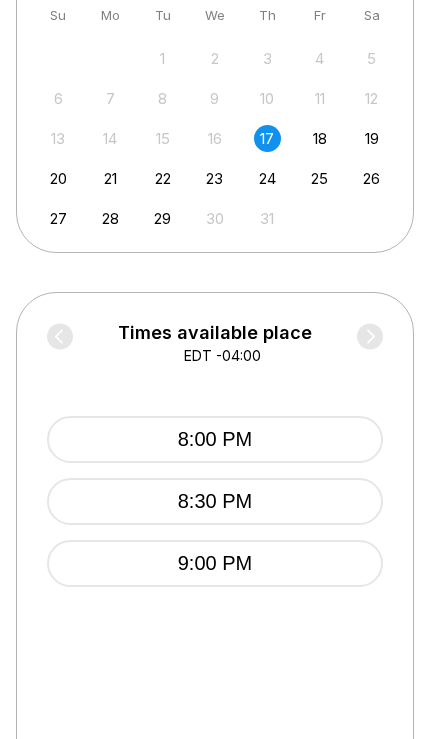 scroll, scrollTop: 662, scrollLeft: 0, axis: vertical 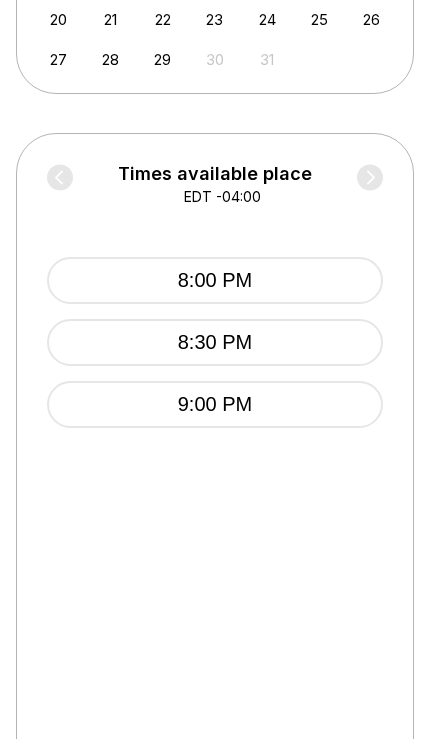 click on "8:00 PM" at bounding box center (215, 280) 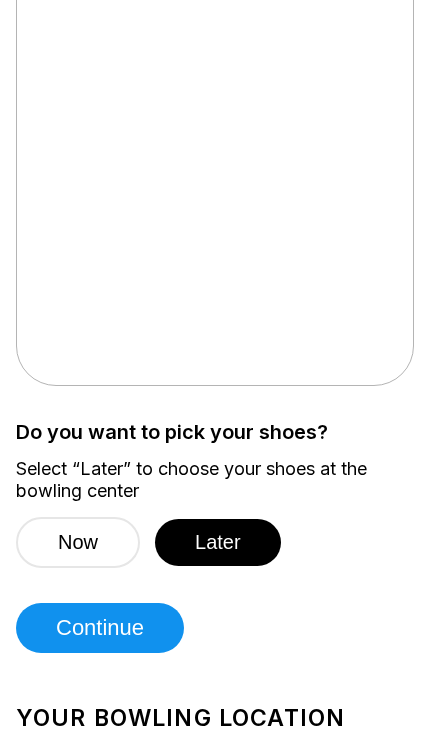 scroll, scrollTop: 1268, scrollLeft: 0, axis: vertical 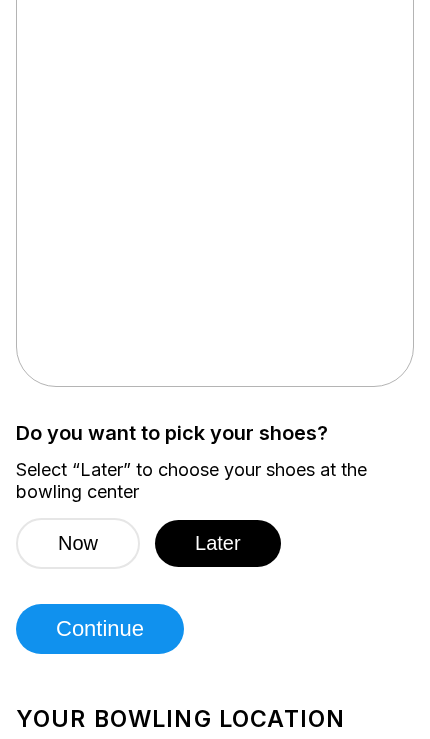 click on "Later" at bounding box center [218, 543] 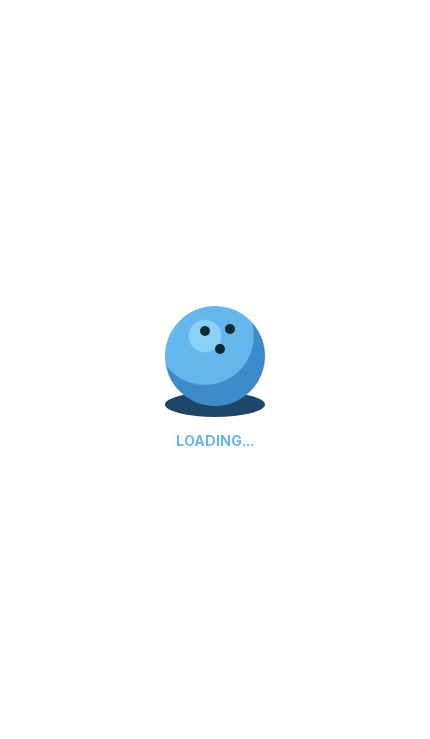 scroll, scrollTop: 0, scrollLeft: 0, axis: both 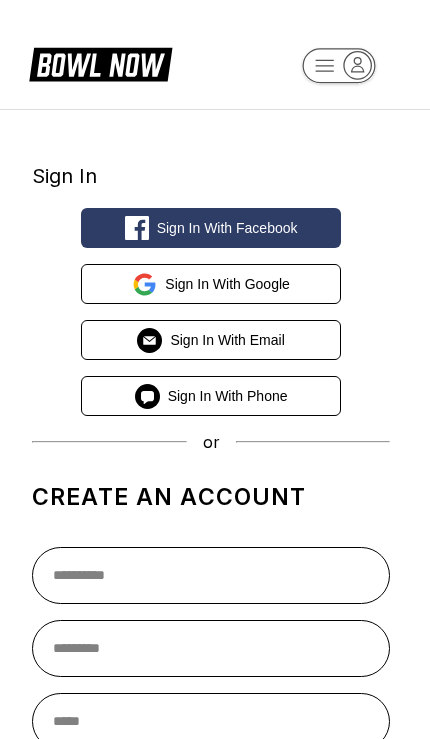 click on "Sign in with Facebook" at bounding box center [227, 228] 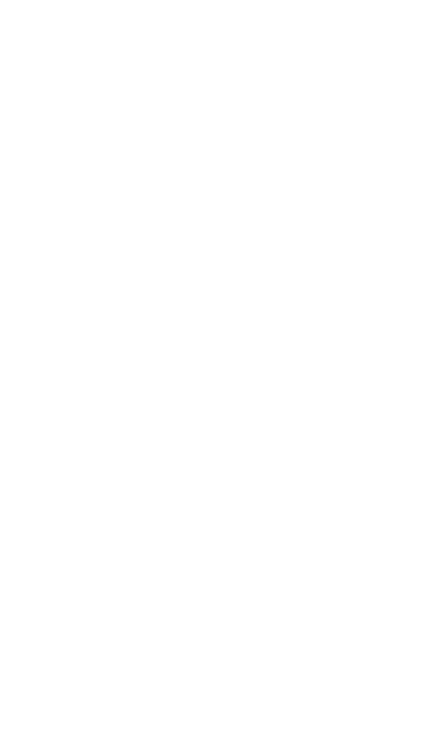 scroll, scrollTop: 0, scrollLeft: 0, axis: both 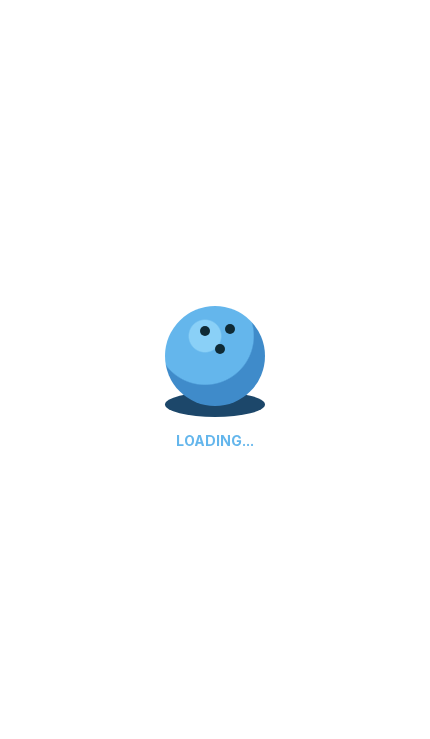 select on "**" 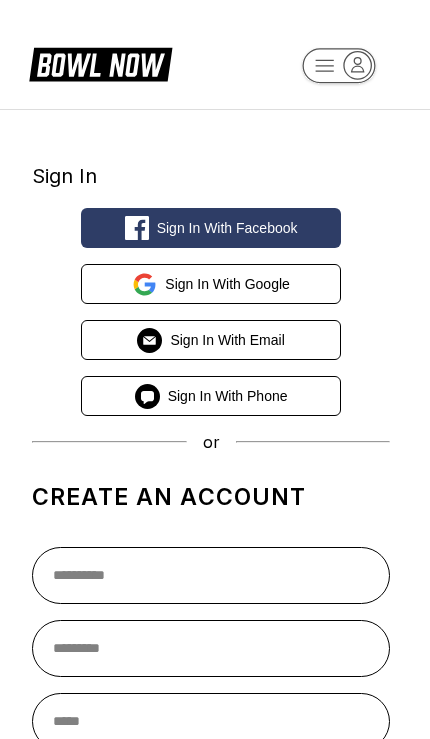 click on "Sign in with Google" at bounding box center [227, 284] 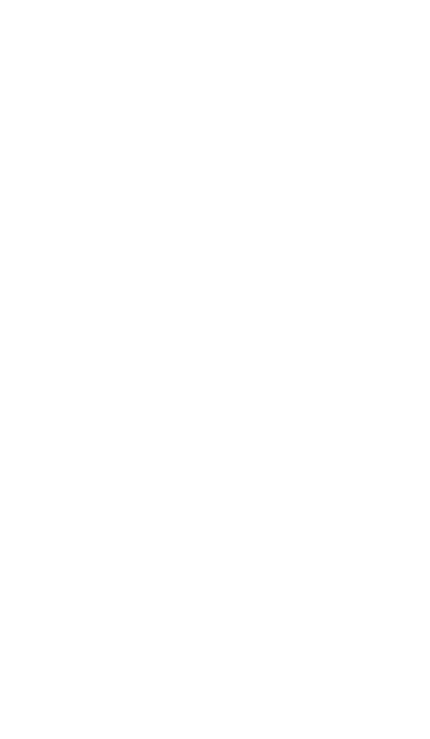 scroll, scrollTop: 0, scrollLeft: 0, axis: both 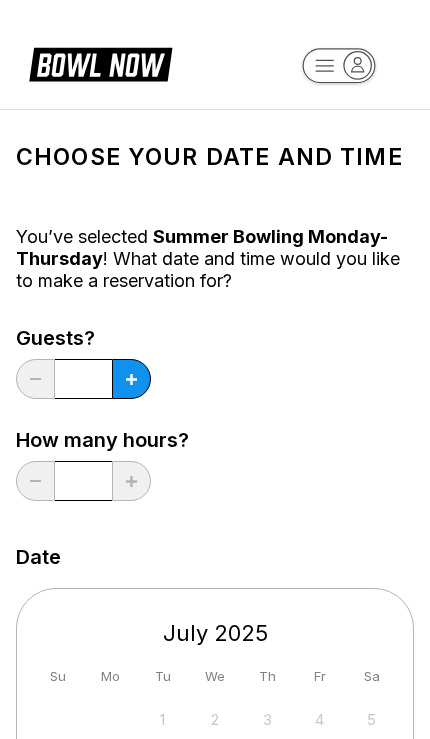 click 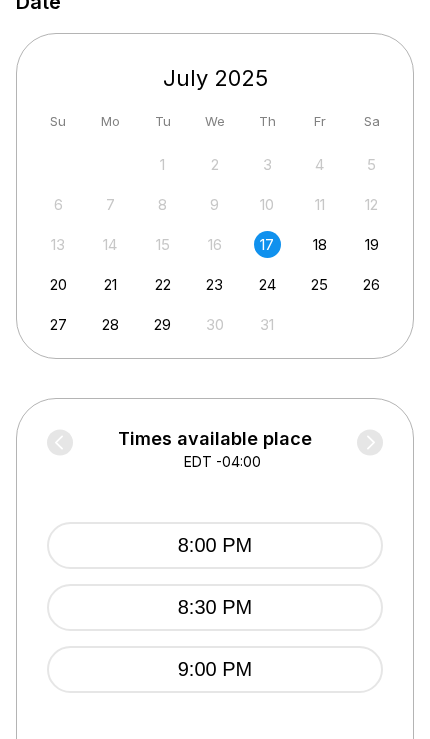click on "8:00 PM" at bounding box center [215, 545] 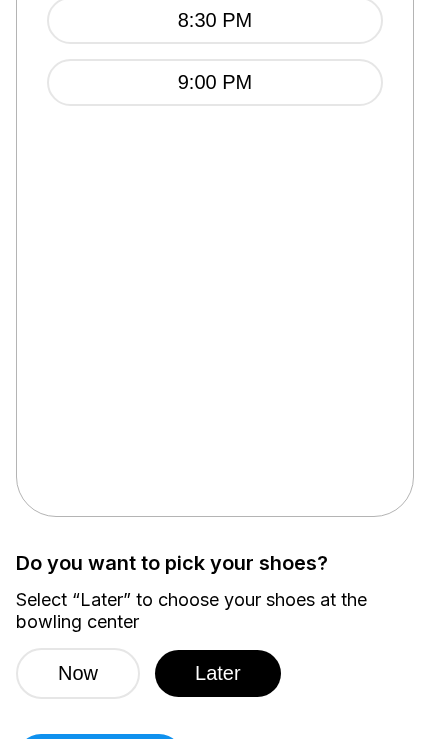 scroll, scrollTop: 1137, scrollLeft: 0, axis: vertical 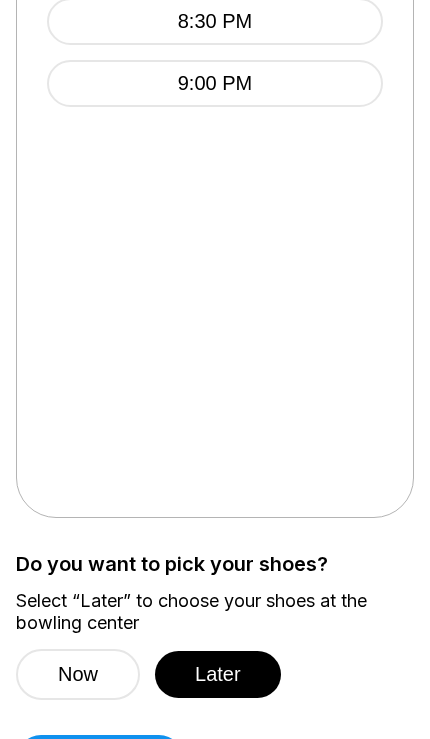 click on "Later" at bounding box center (218, 674) 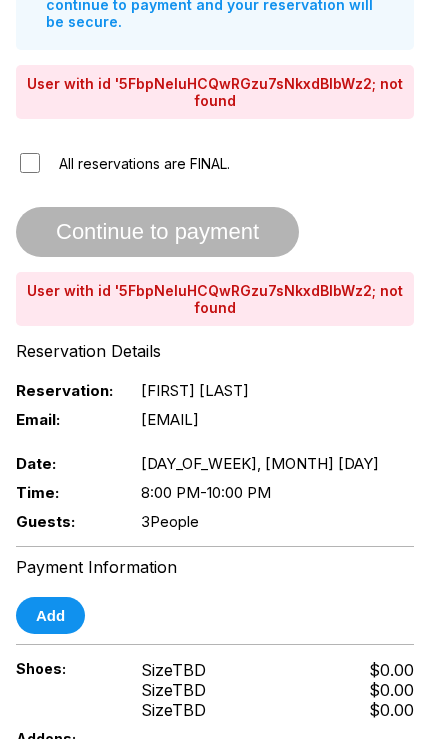 scroll, scrollTop: 289, scrollLeft: 0, axis: vertical 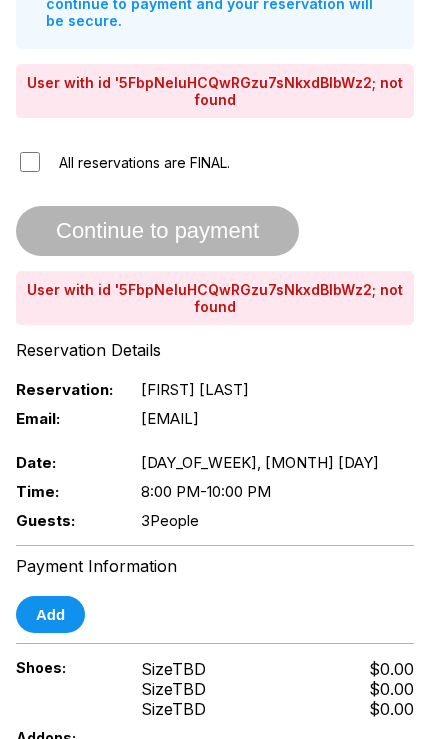 click on "Continue to payment" at bounding box center (157, 232) 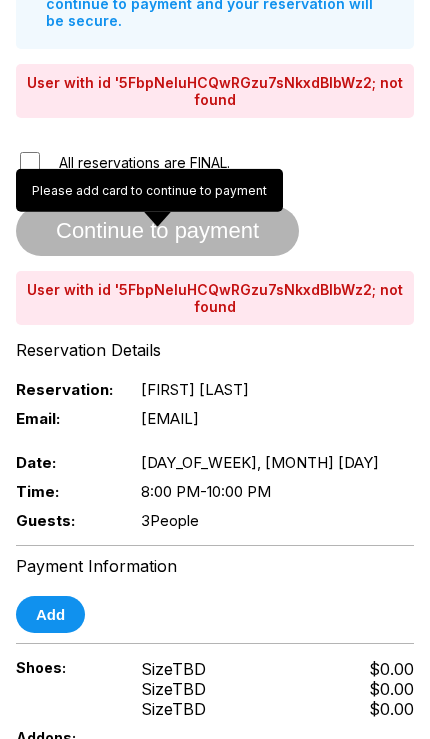 scroll, scrollTop: 289, scrollLeft: 0, axis: vertical 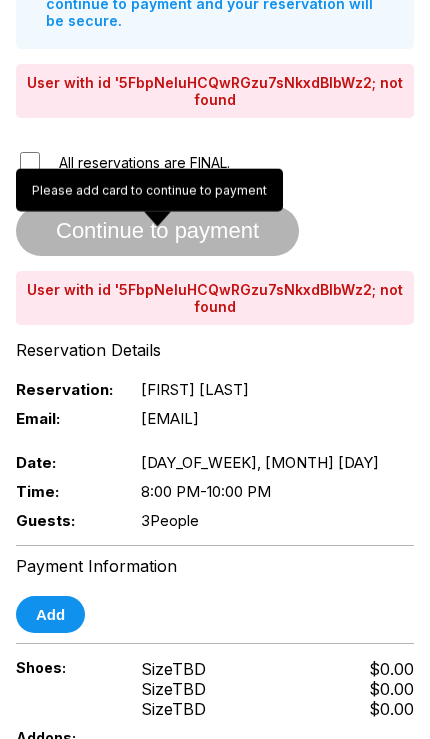 click on "Time:  8:00 PM  -  10:00 PM" at bounding box center (215, 491) 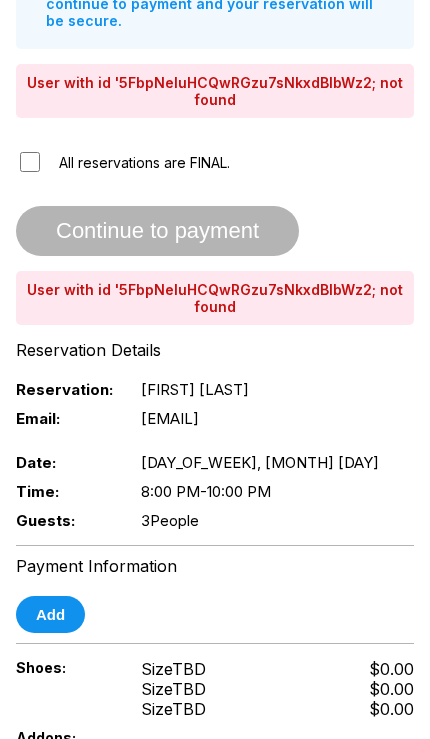 click on "Add" at bounding box center (50, 614) 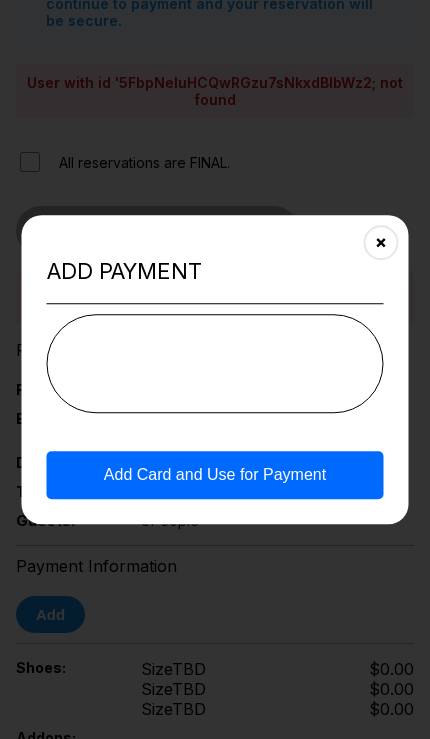 click on "Add Card and Use for Payment" at bounding box center (215, 475) 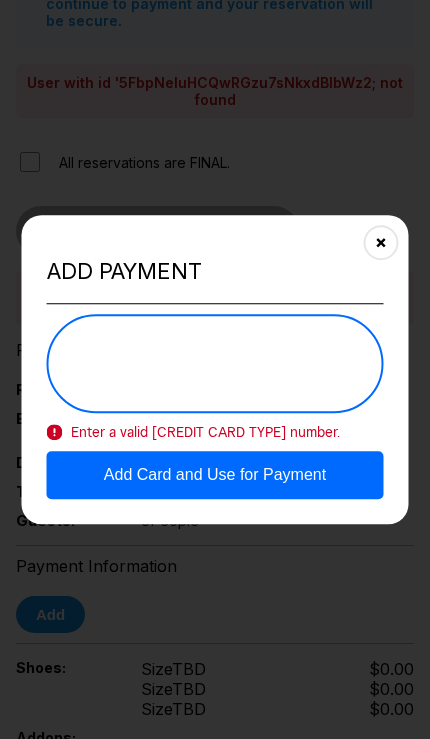 scroll, scrollTop: 289, scrollLeft: 0, axis: vertical 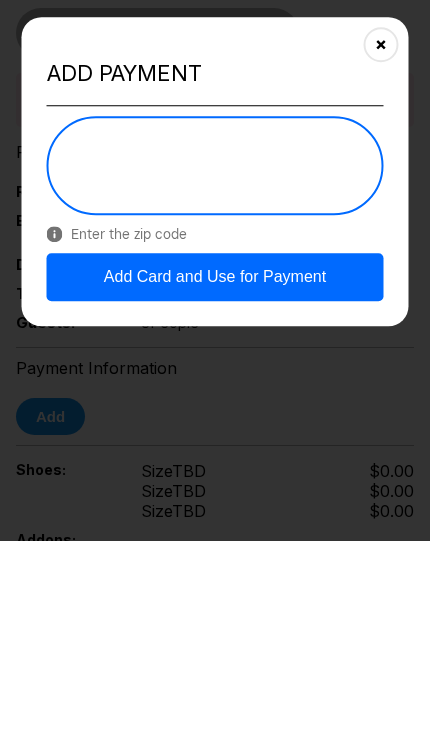 click on "Add Card and Use for Payment" at bounding box center (215, 475) 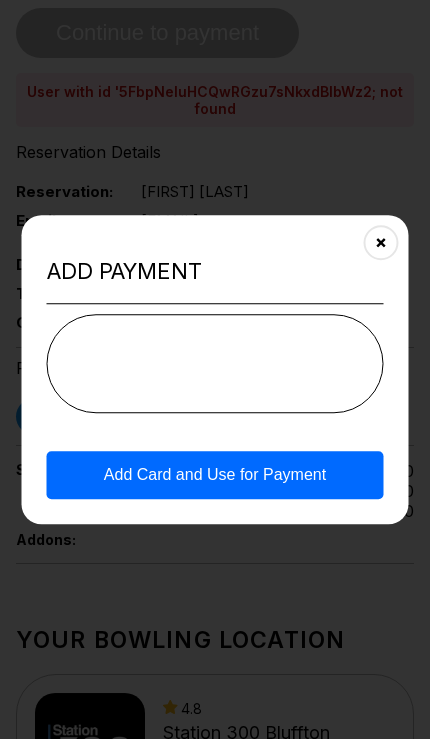 click on "Add Card and Use for Payment" at bounding box center [215, 475] 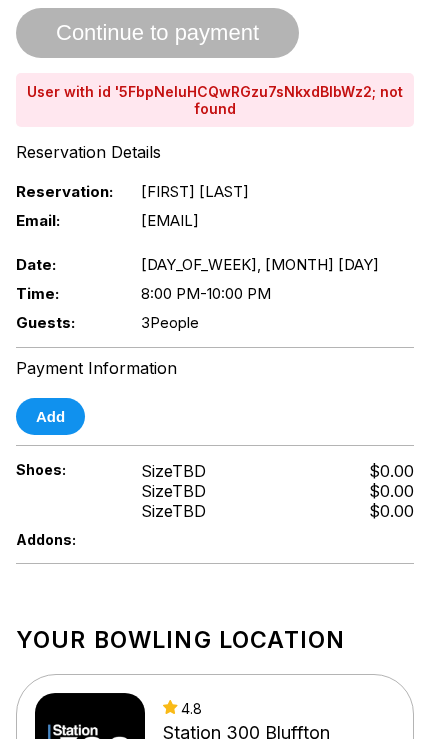 click on "Add" at bounding box center (50, 416) 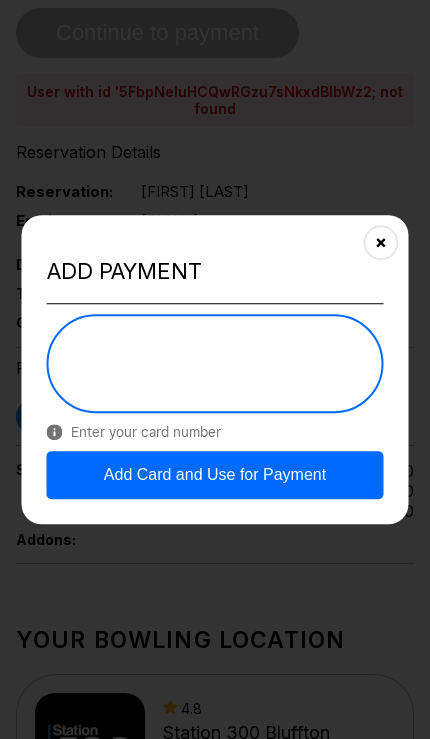 scroll, scrollTop: 487, scrollLeft: 0, axis: vertical 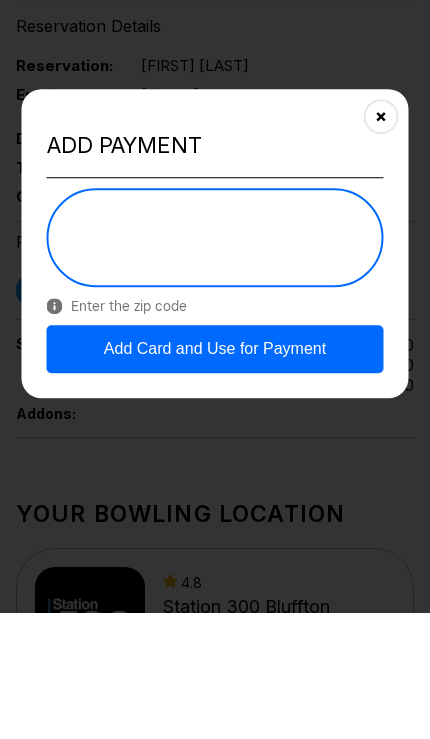 click on "Add Card and Use for Payment" at bounding box center [215, 475] 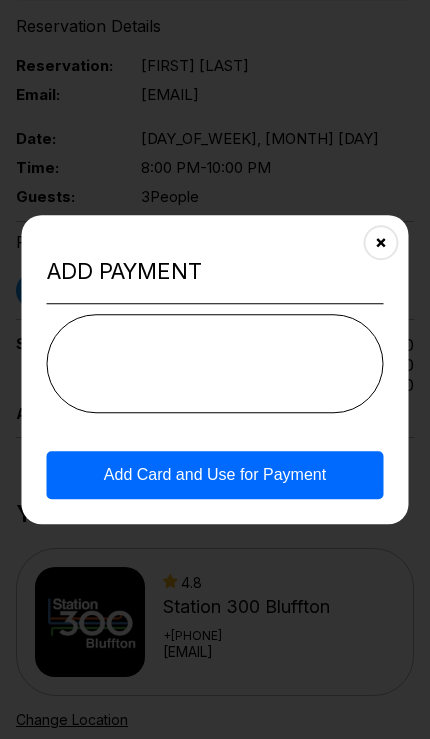 click on "Add Card and Use for Payment" at bounding box center (215, 475) 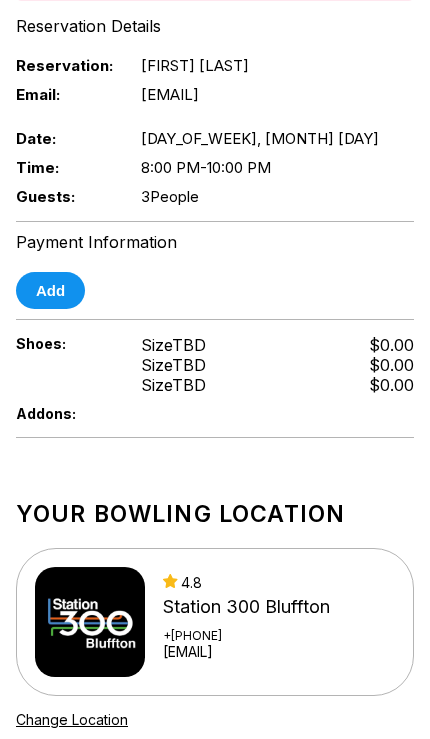 click on "Add" at bounding box center [50, 290] 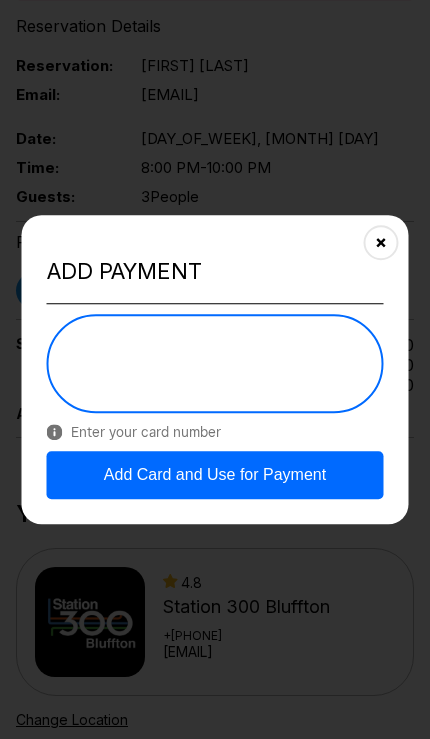 scroll, scrollTop: 613, scrollLeft: 0, axis: vertical 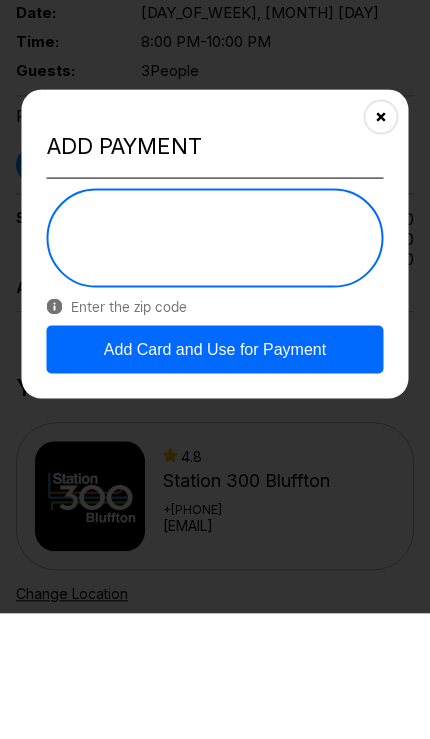 click on "Add Card and Use for Payment" at bounding box center (215, 475) 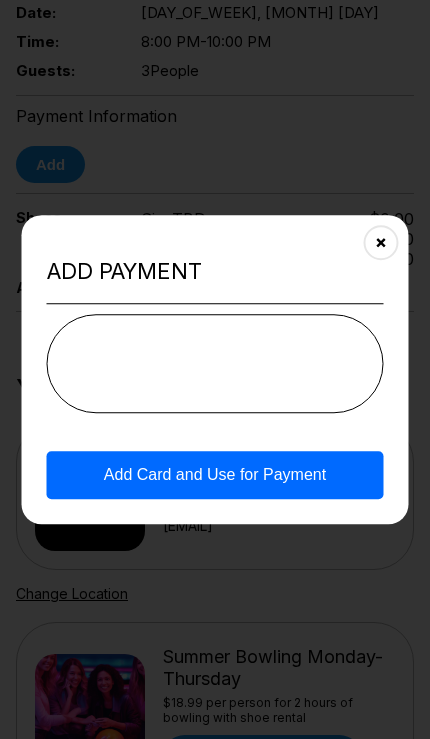 click on "Add Card and Use for Payment" at bounding box center (215, 475) 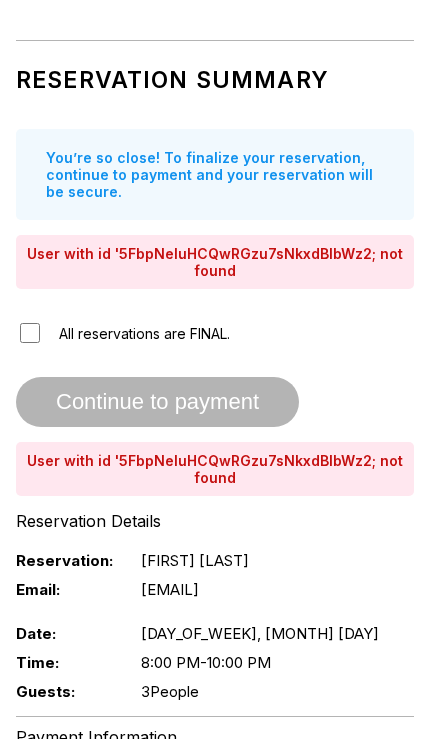 scroll, scrollTop: 119, scrollLeft: 0, axis: vertical 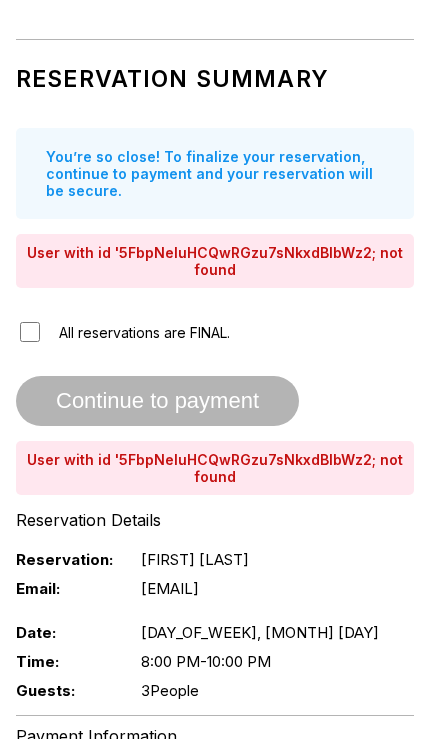 click on "Continue to payment" at bounding box center [157, 402] 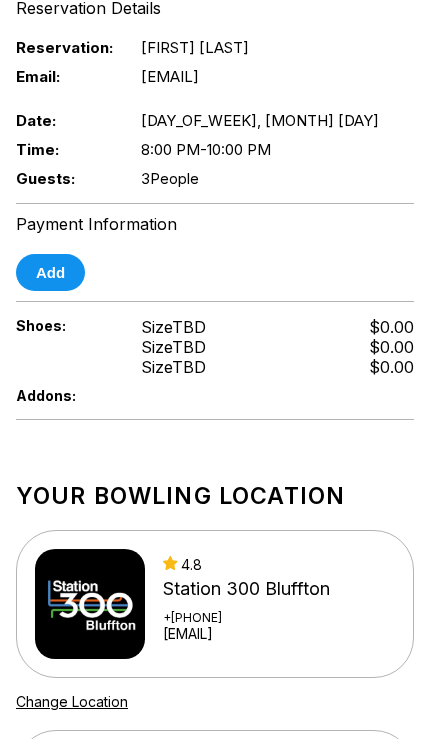 scroll, scrollTop: 630, scrollLeft: 0, axis: vertical 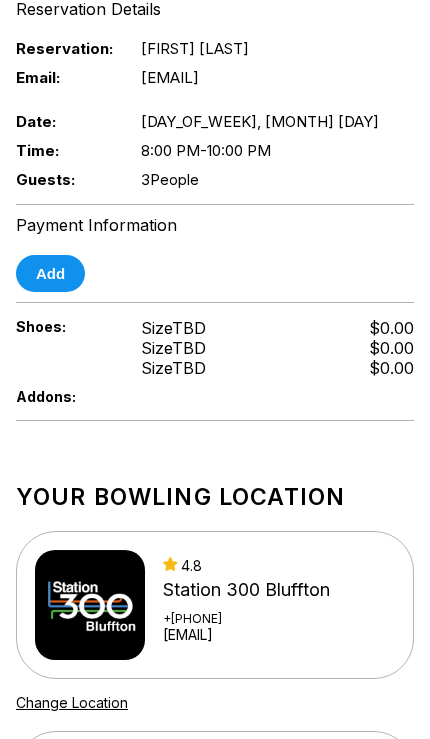 click on "Add" at bounding box center (50, 273) 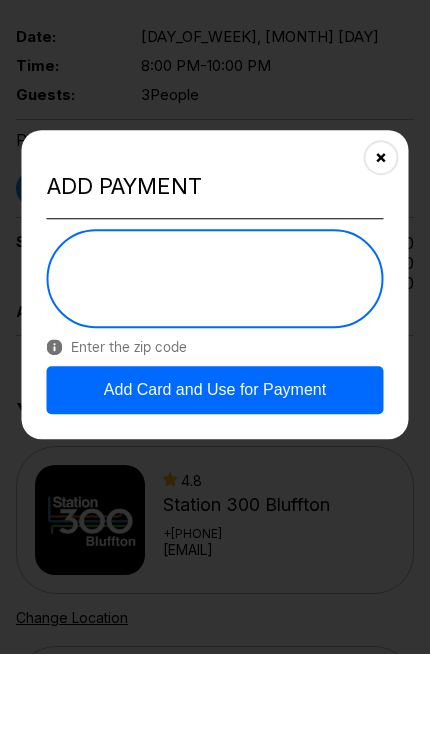 click on "Add Card and Use for Payment" at bounding box center [215, 475] 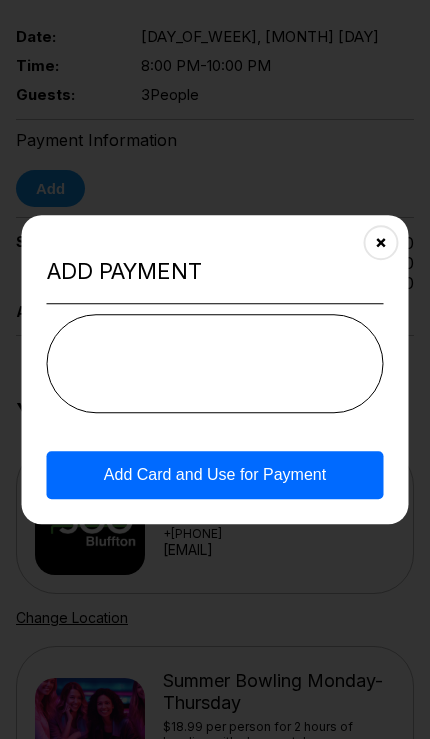 click on "Add Card and Use for Payment" at bounding box center (215, 475) 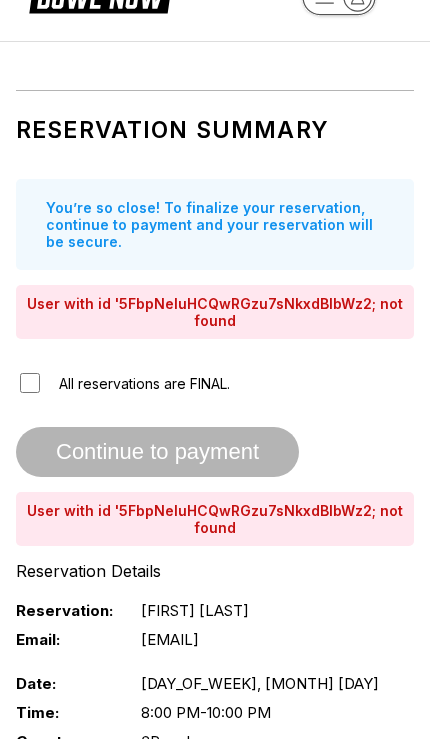 scroll, scrollTop: 0, scrollLeft: 0, axis: both 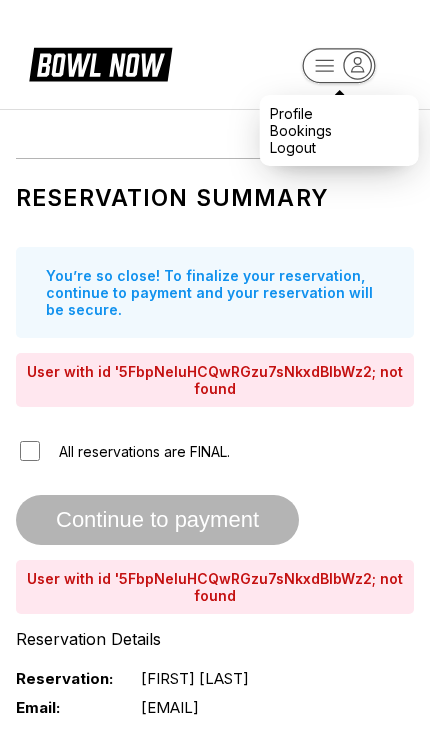 click on "Profile Bookings Logout Reservation Summary You’re so close! To finalize your reservation, continue to payment and your reservation will be secure. User with id '5FbpNeIuHCQwRGzu7sNkxdBlbWz2; not found   All reservations are FINAL. Continue to payment User with id '5FbpNeIuHCQwRGzu7sNkxdBlbWz2; not found Reservation Details Reservation: Linda Myers   Email:   craftygal0354@gmail.com Date: Thursday, July 17 Time:  8:00 PM  -  10:00 PM Guests: 3  People Payment Information Add Shoes: Size  TBD Size  TBD Size  TBD $0.00 $0.00 $0.00 Addons: Your bowling location 4.8 Station 300 Bluffton   +18438152695 logan@s...n300.com Change Location Summer Bowling Monday-Thursday  $18.99 per person for 2 hours of bowling with shoe rental  Change Product about About BowlNow  Become a BowlNow partner  Schedule a demo INTERESTED IN LEARNING MORE ABOUT THE BOWL NOW PARTNERSHIP? Send us a message using the online form! send us a message send ©  2025  BowlNow Summary" at bounding box center [215, 1196] 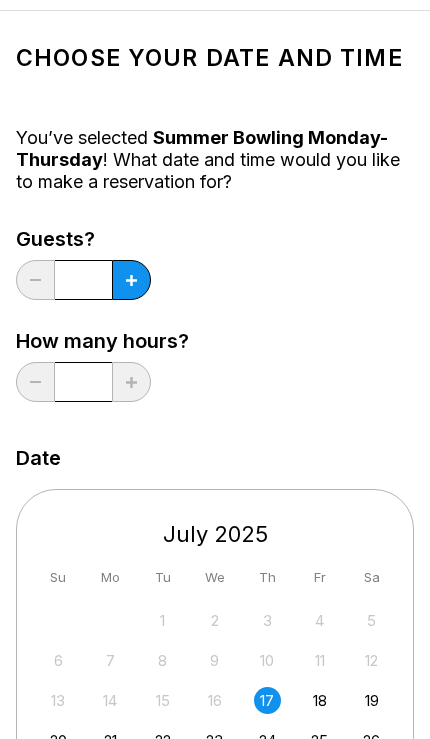 scroll, scrollTop: 0, scrollLeft: 0, axis: both 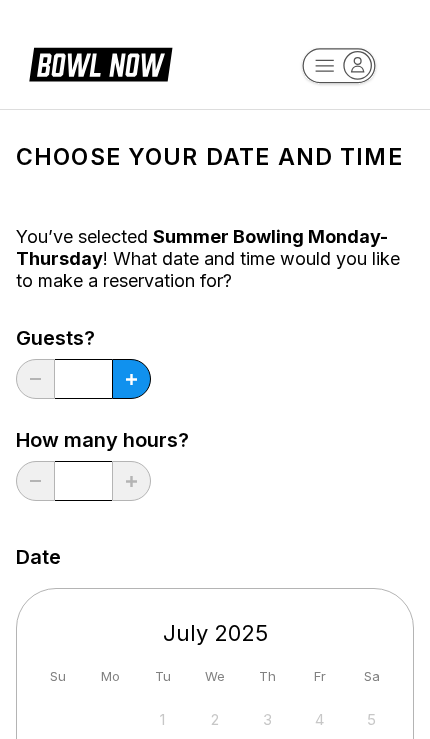 click 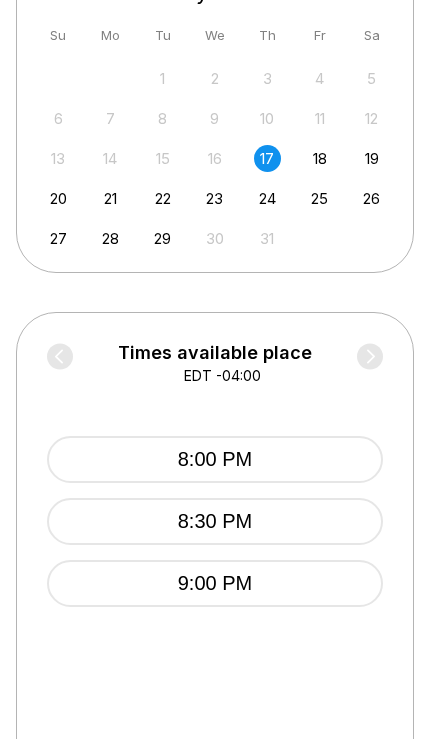 scroll, scrollTop: 647, scrollLeft: 0, axis: vertical 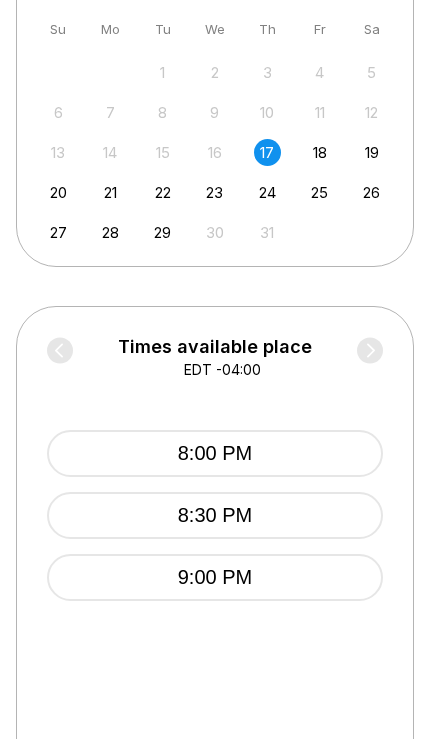 click on "8:00 PM" at bounding box center [215, 453] 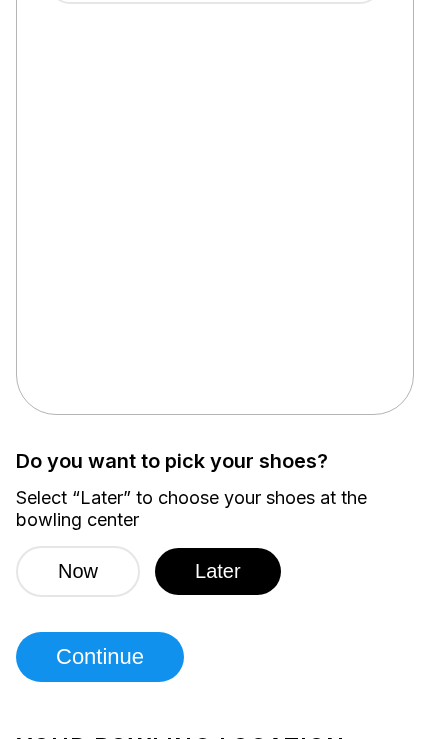 scroll, scrollTop: 1238, scrollLeft: 0, axis: vertical 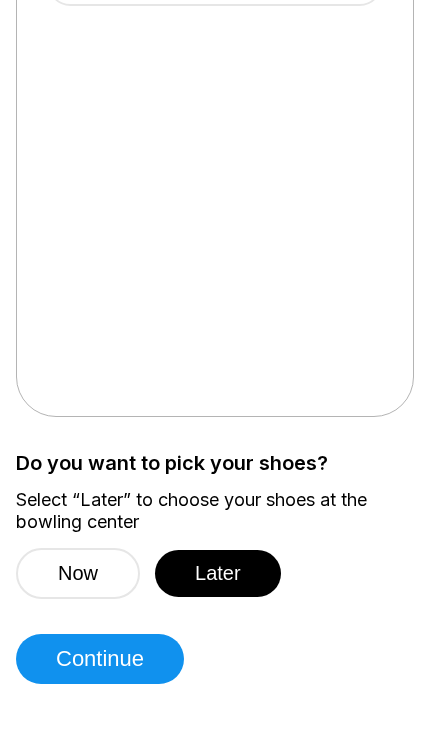 click on "Later" at bounding box center (218, 573) 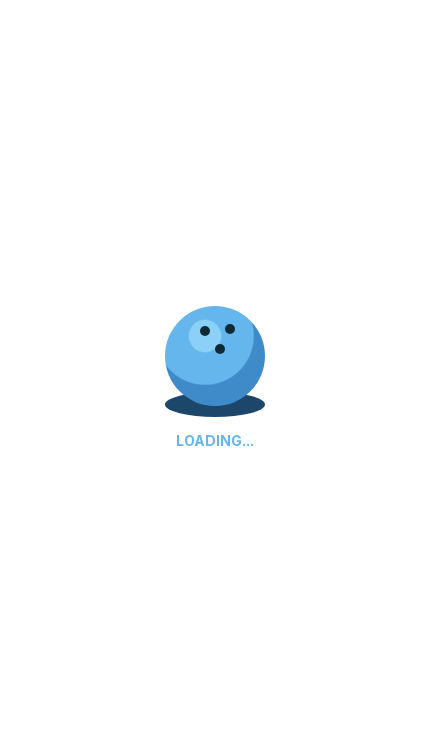 scroll, scrollTop: 0, scrollLeft: 0, axis: both 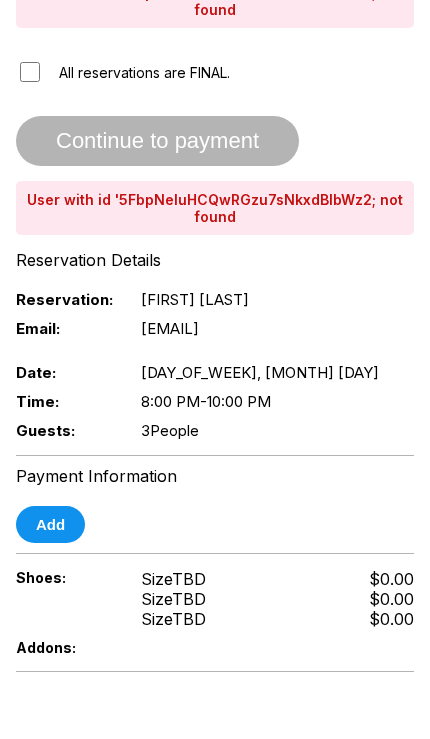 click on "Add" at bounding box center [50, 524] 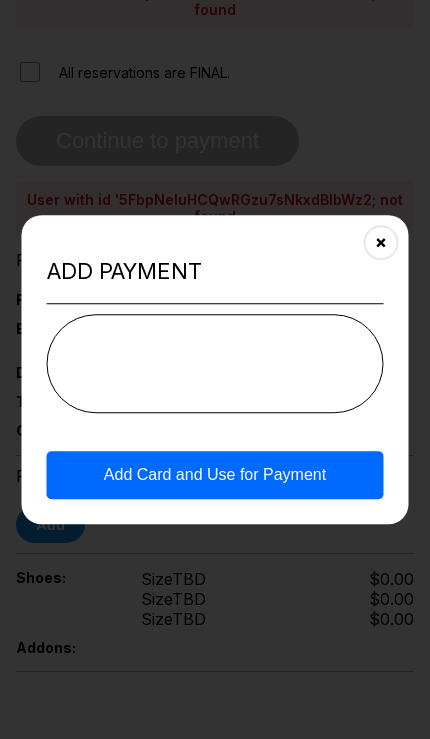 click 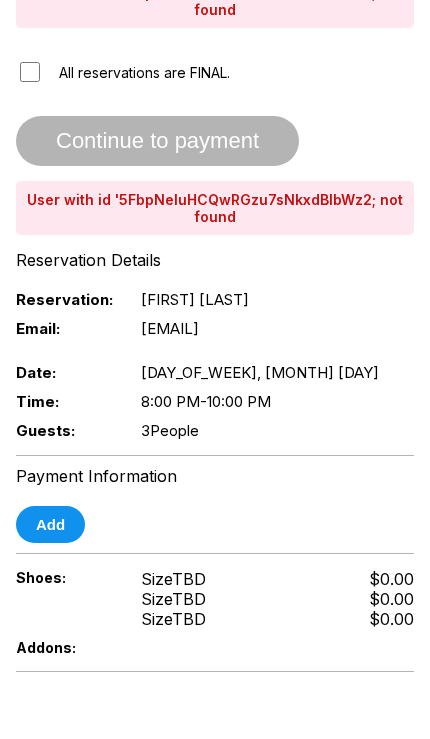 click on "Add" at bounding box center (50, 524) 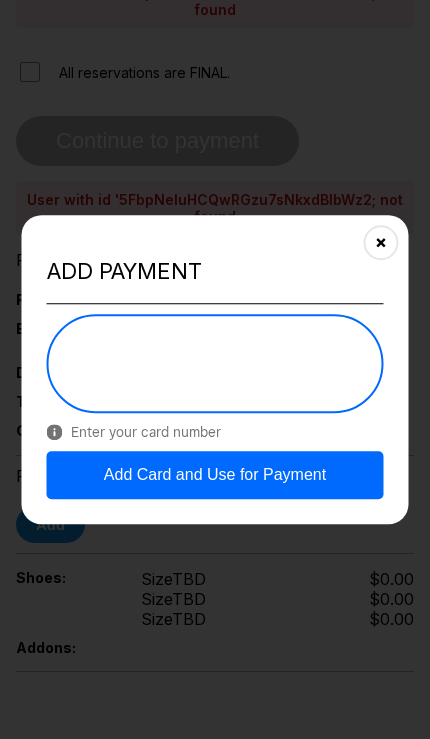 scroll, scrollTop: 379, scrollLeft: 0, axis: vertical 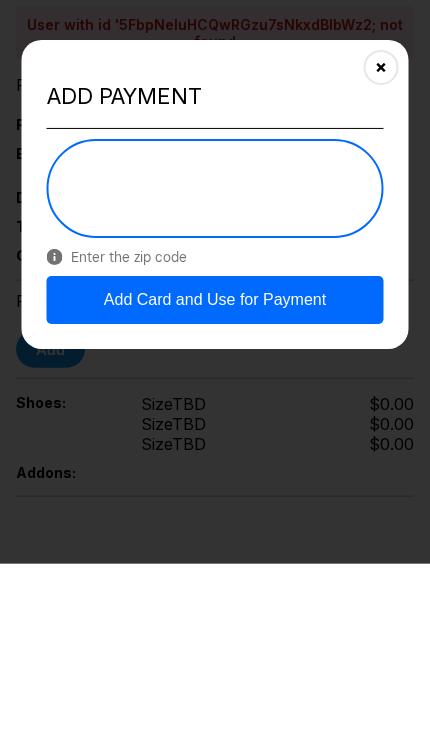 click on "Add Card and Use for Payment" at bounding box center (215, 475) 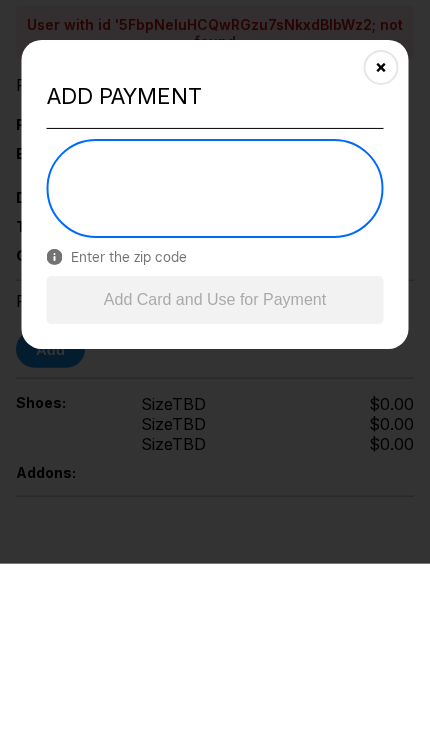 scroll, scrollTop: 555, scrollLeft: 0, axis: vertical 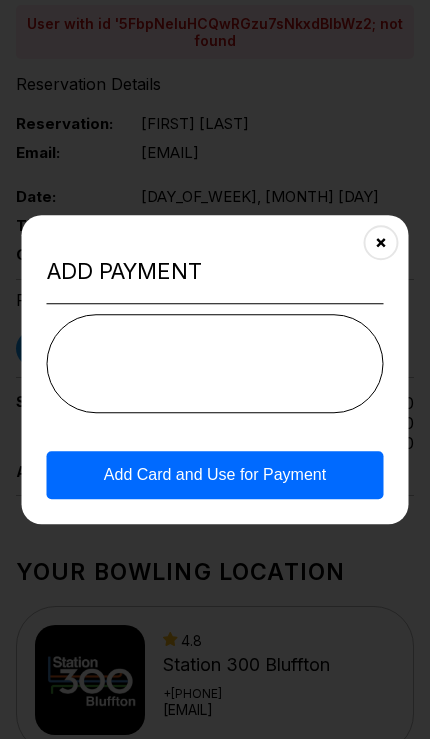 click on "Add Card and Use for Payment" at bounding box center (215, 475) 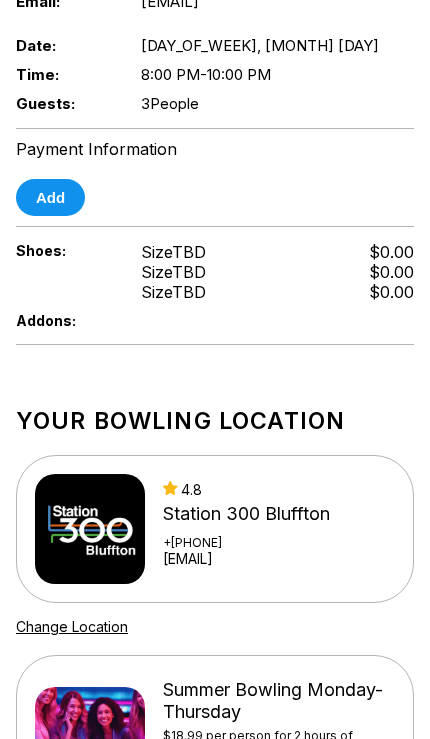 scroll, scrollTop: 784, scrollLeft: 0, axis: vertical 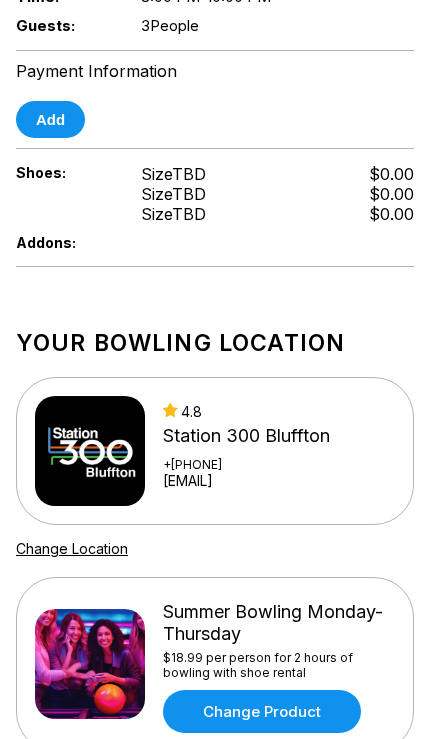 click on "4.8 Station 300 Bluffton   +18438152695 logan@s...n300.com" at bounding box center (246, 451) 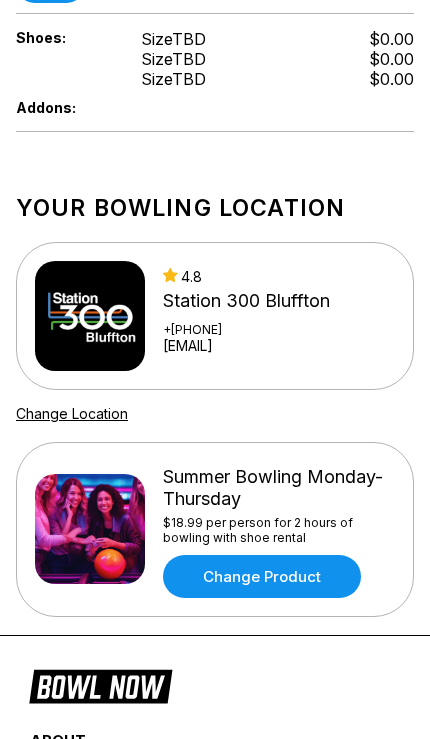 scroll, scrollTop: 923, scrollLeft: 0, axis: vertical 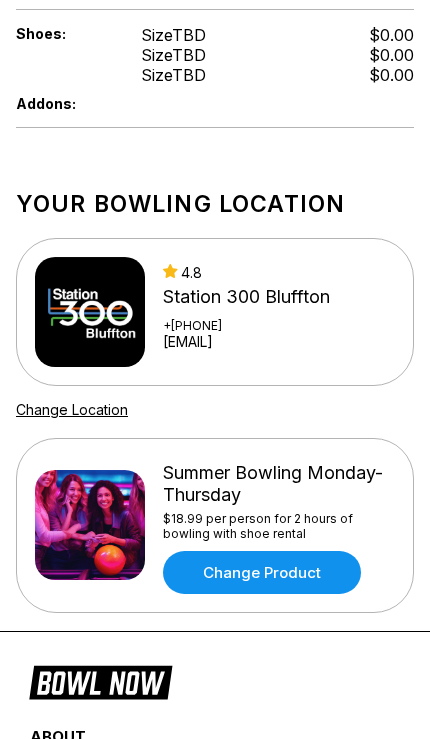 click on "Station 300 Bluffton" at bounding box center (246, 297) 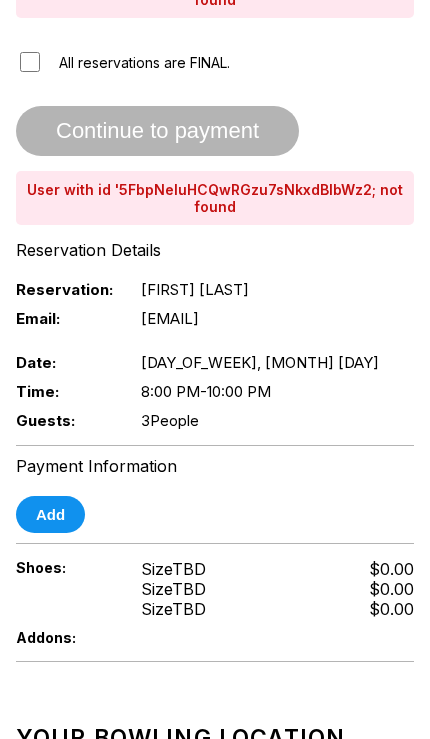 scroll, scrollTop: 365, scrollLeft: 0, axis: vertical 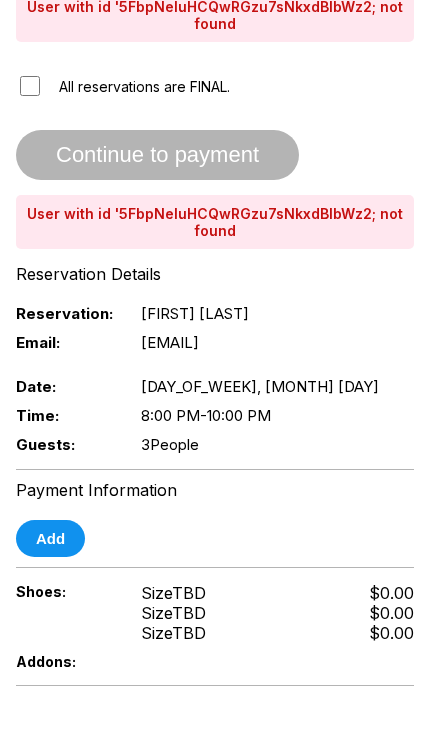 click on "User with id '5FbpNeIuHCQwRGzu7sNkxdBlbWz2; not found" at bounding box center [215, 222] 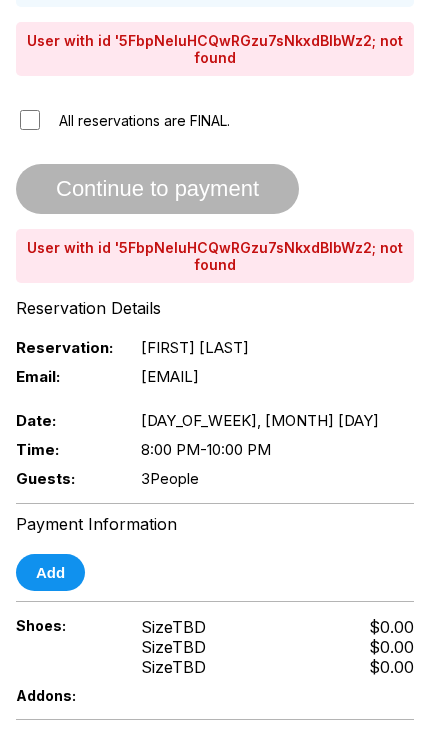 scroll, scrollTop: 378, scrollLeft: 0, axis: vertical 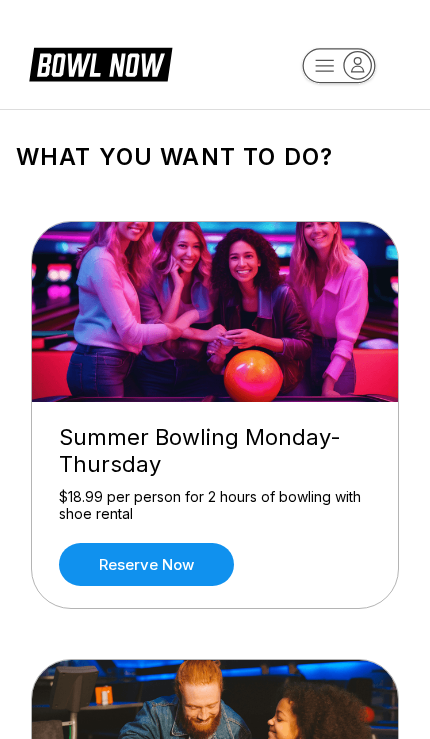 click on "Reserve now" at bounding box center (146, 564) 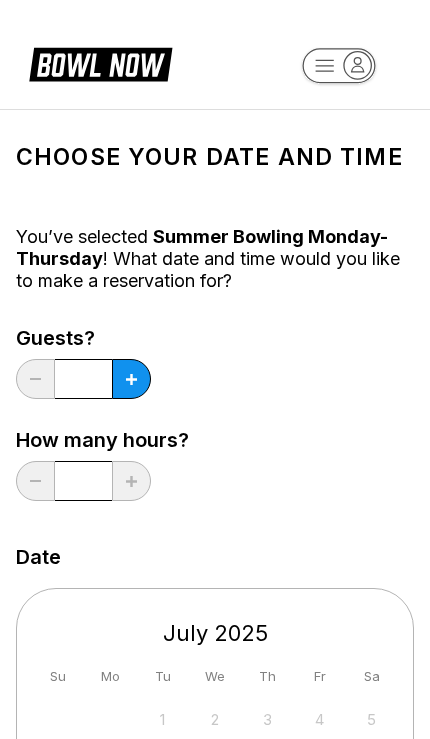 click at bounding box center [131, 379] 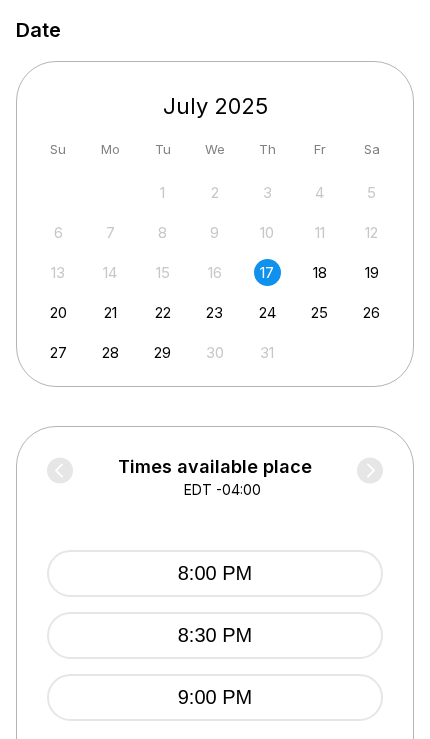 scroll, scrollTop: 526, scrollLeft: 0, axis: vertical 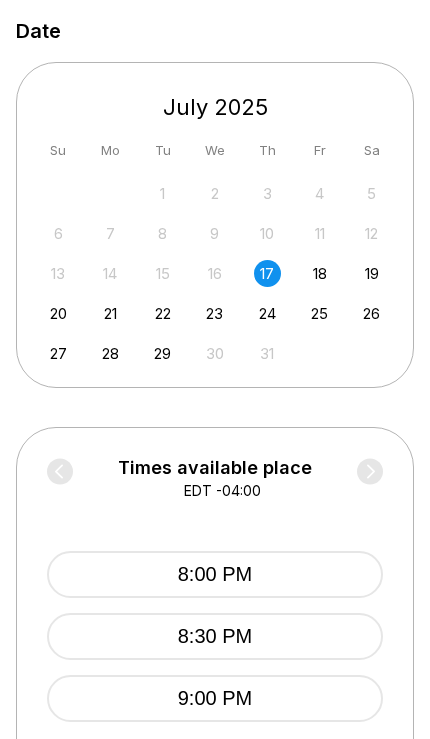 click on "8:00 PM" at bounding box center [215, 574] 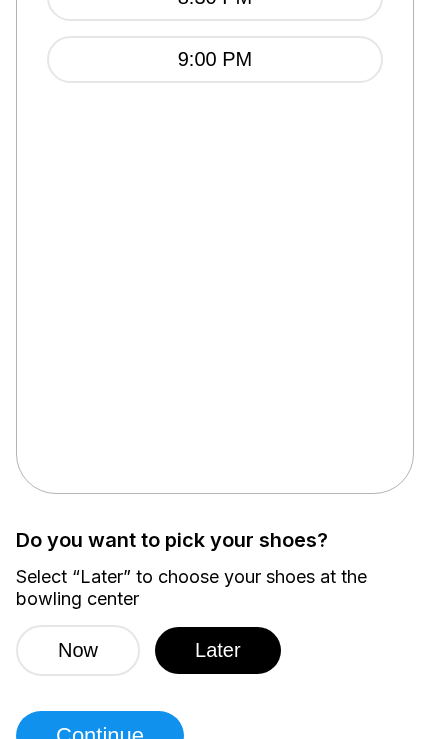 scroll, scrollTop: 1165, scrollLeft: 0, axis: vertical 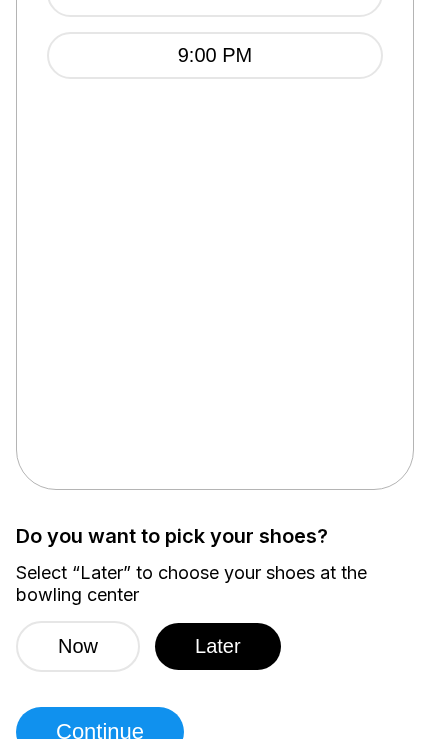 click on "Later" at bounding box center [218, 646] 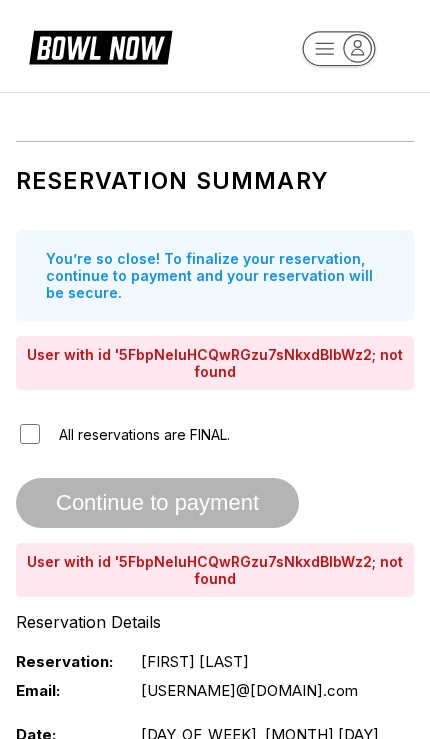 scroll, scrollTop: 0, scrollLeft: 0, axis: both 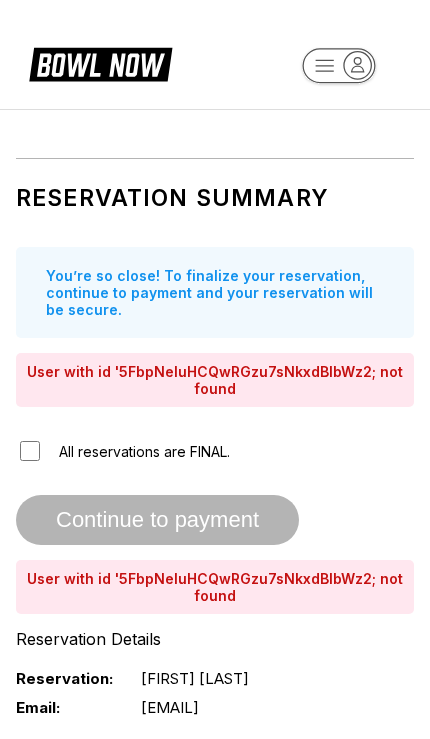 click 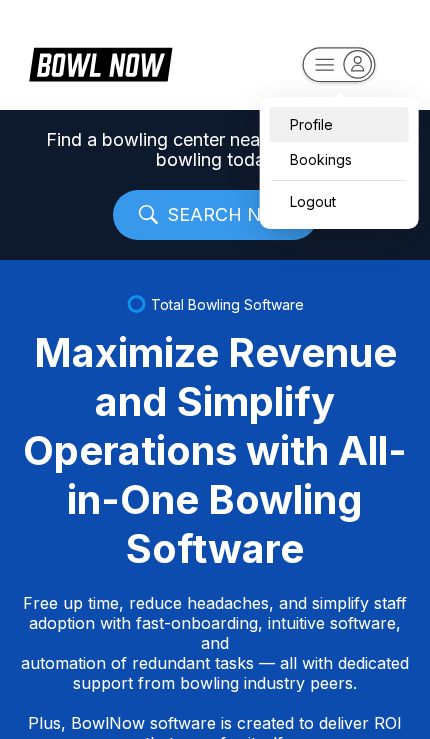 click on "Profile" at bounding box center (339, 124) 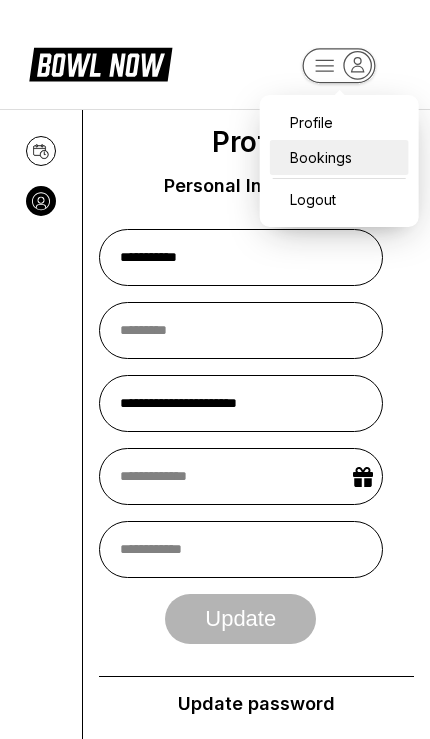 click on "Bookings" at bounding box center [339, 157] 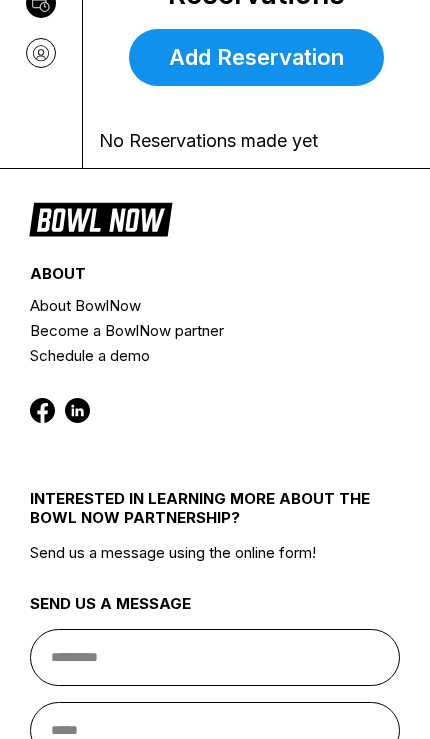 scroll, scrollTop: 0, scrollLeft: 0, axis: both 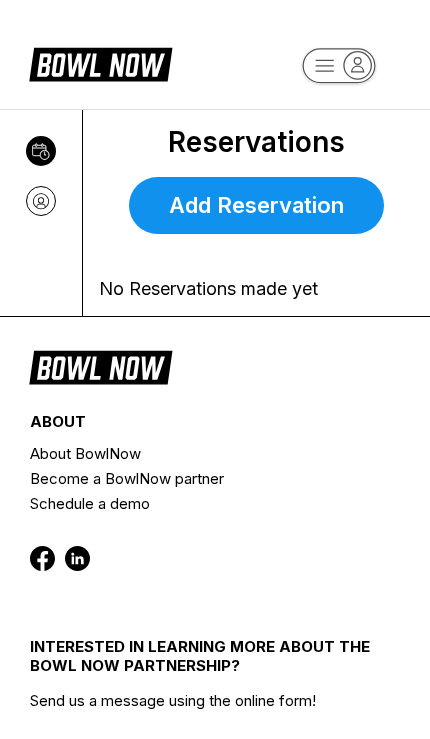 click on "Add Reservation" at bounding box center [256, 205] 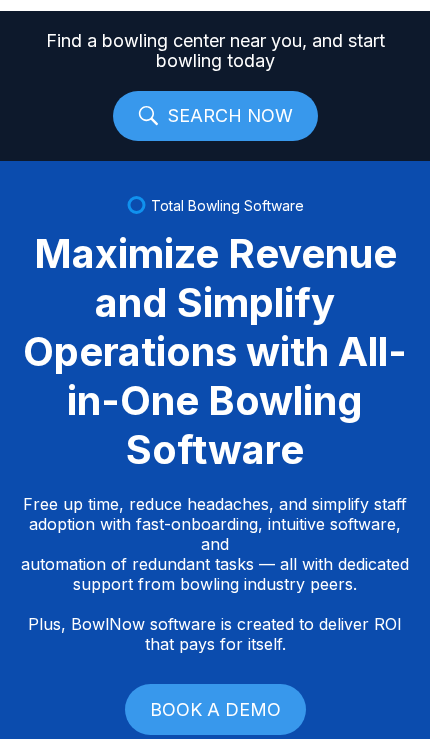 scroll, scrollTop: 0, scrollLeft: 0, axis: both 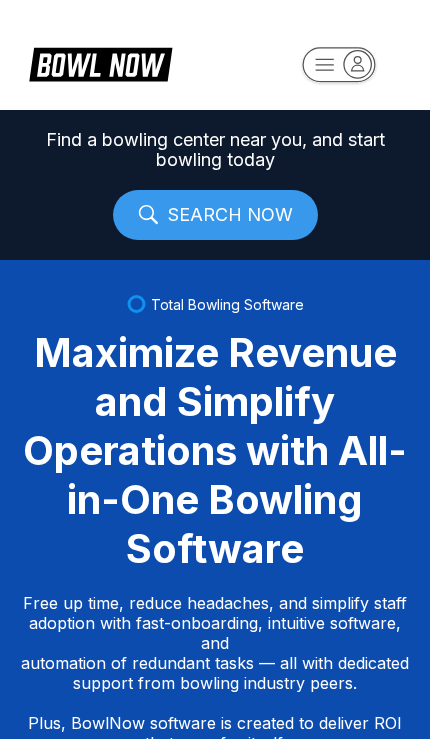 click on "SEARCH NOW" at bounding box center (215, 215) 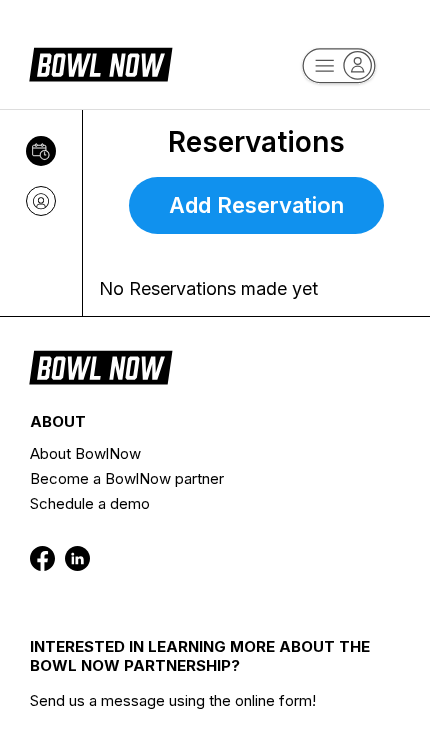 scroll, scrollTop: 109, scrollLeft: 0, axis: vertical 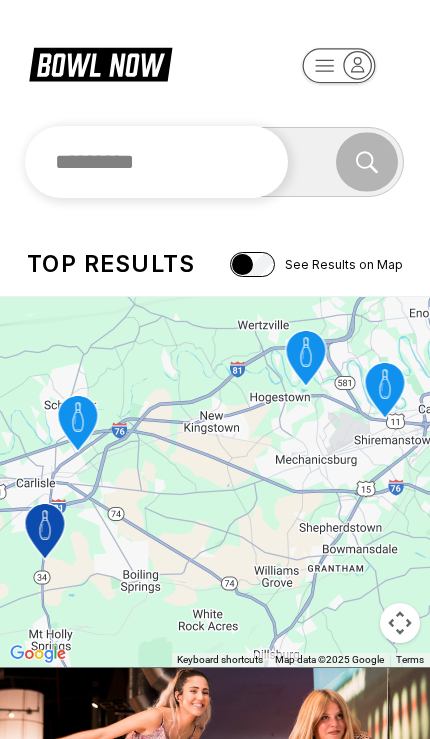 click at bounding box center [156, 162] 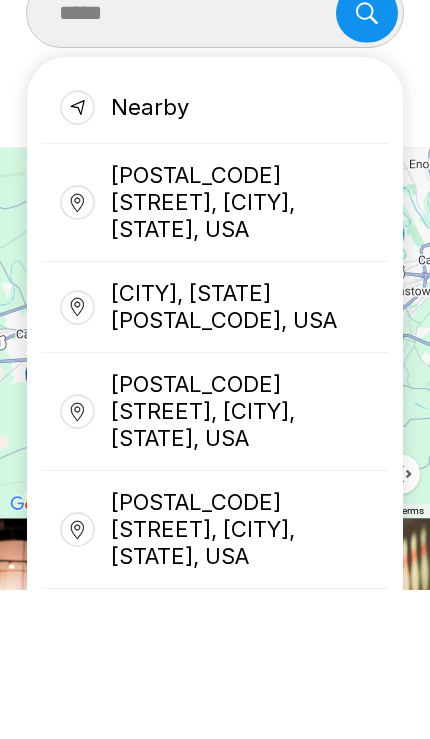 click on "[CITY], [STATE] [POSTAL_CODE], USA" at bounding box center (215, 456) 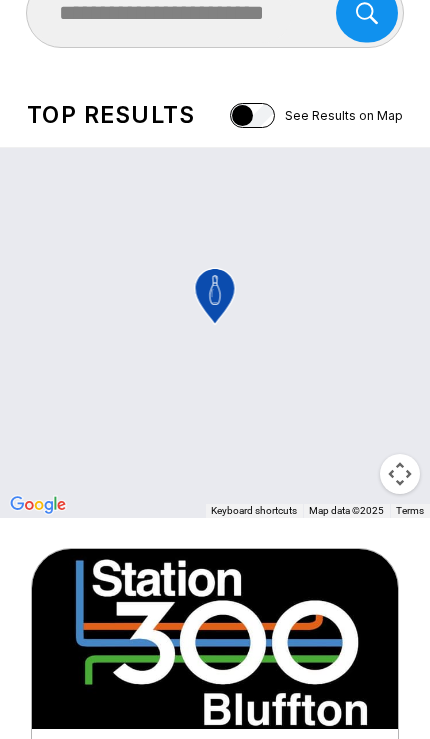 scroll, scrollTop: 149, scrollLeft: 0, axis: vertical 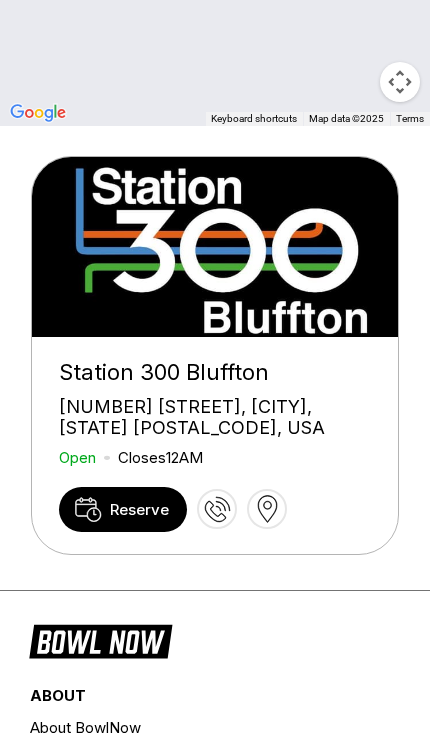 click on "Reserve" at bounding box center [139, 509] 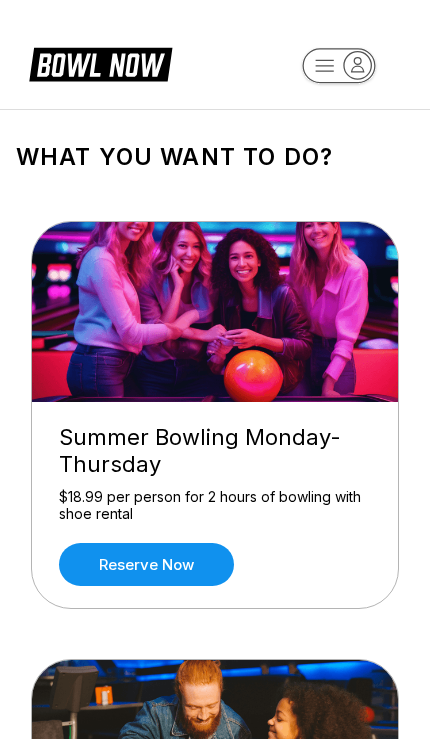 click on "Reserve now" at bounding box center [146, 564] 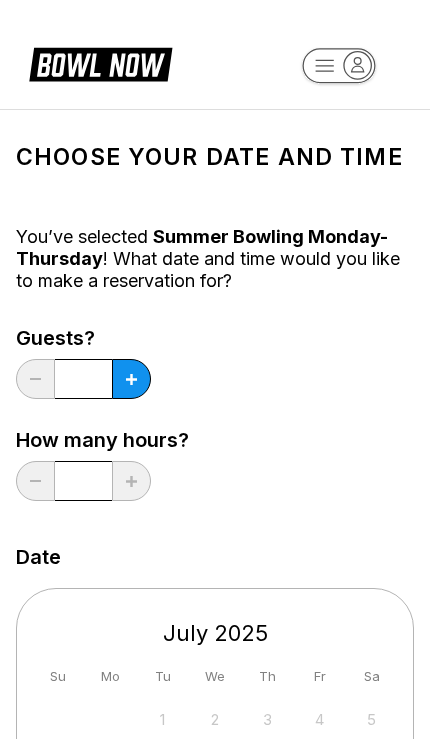 click 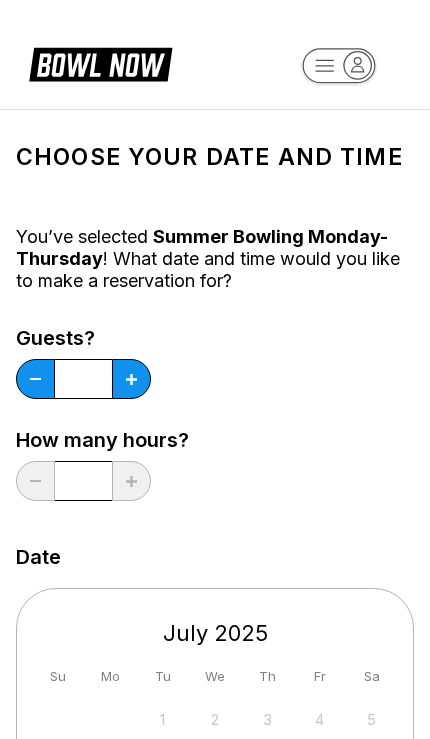 type on "*" 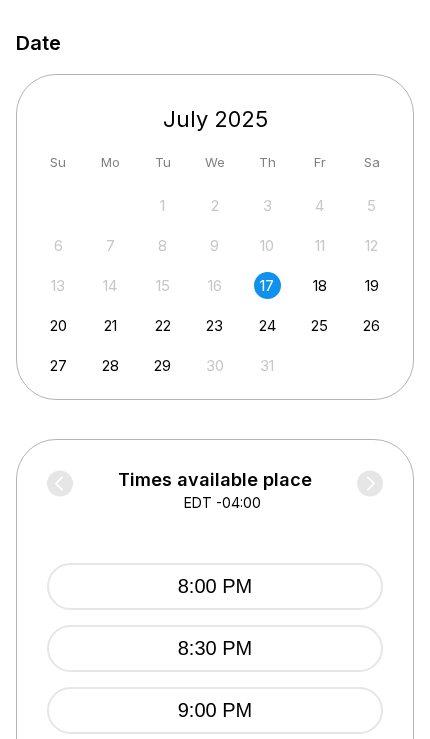 scroll, scrollTop: 527, scrollLeft: 0, axis: vertical 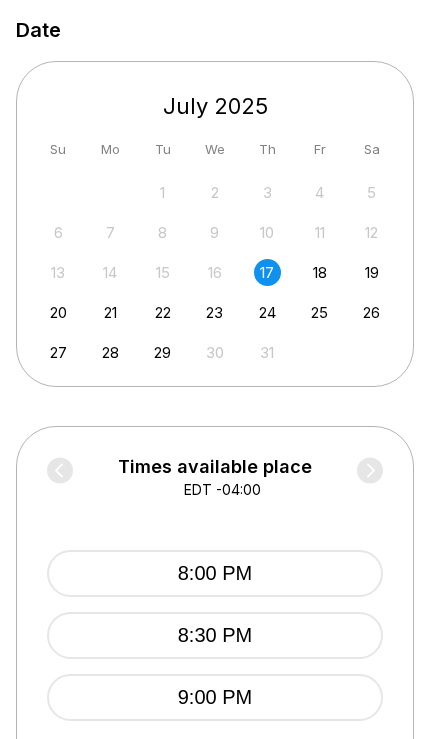 click on "8:00 PM" at bounding box center [215, 573] 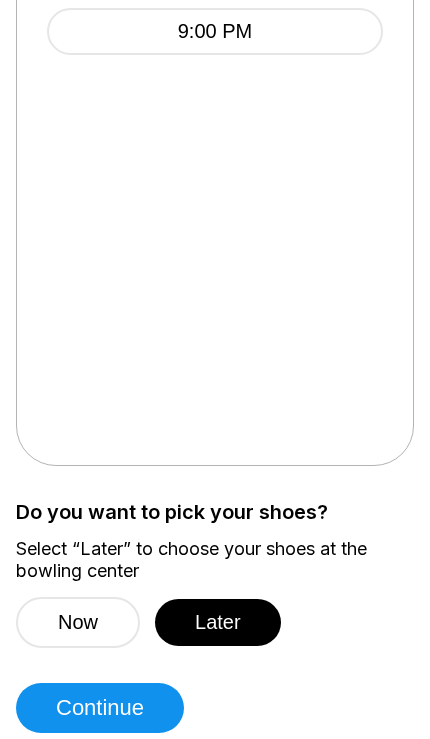 scroll, scrollTop: 1190, scrollLeft: 0, axis: vertical 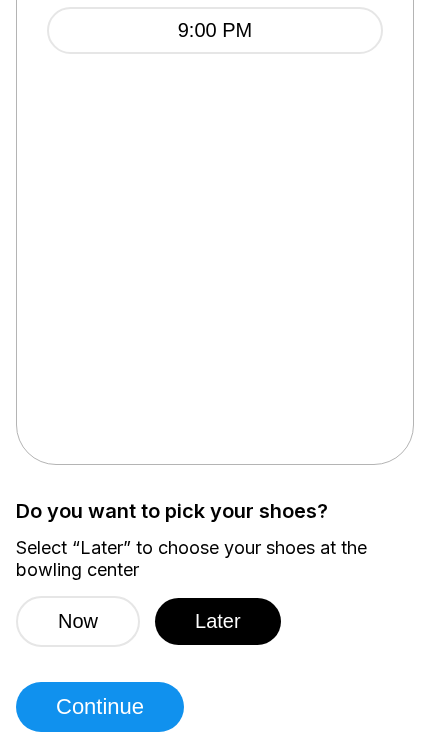 click on "Later" at bounding box center [218, 621] 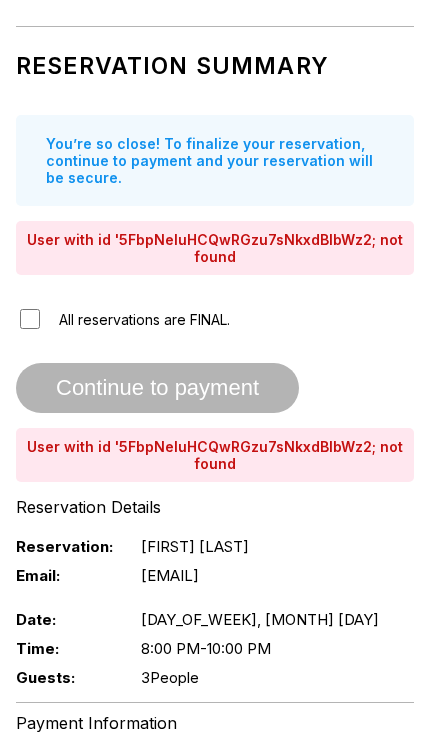 scroll, scrollTop: 0, scrollLeft: 0, axis: both 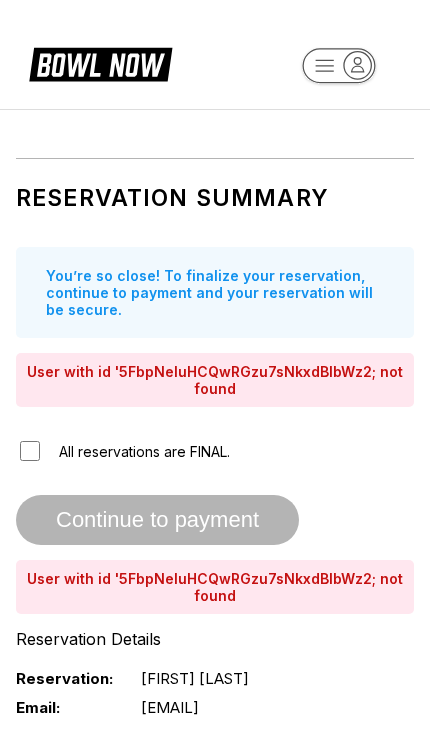 click 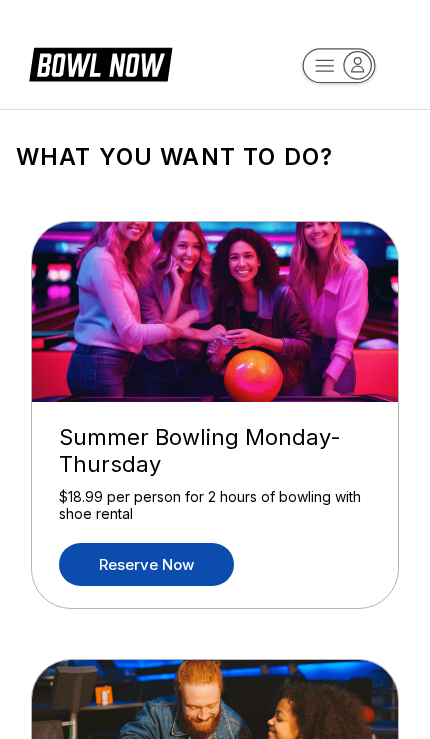 scroll, scrollTop: 0, scrollLeft: 0, axis: both 